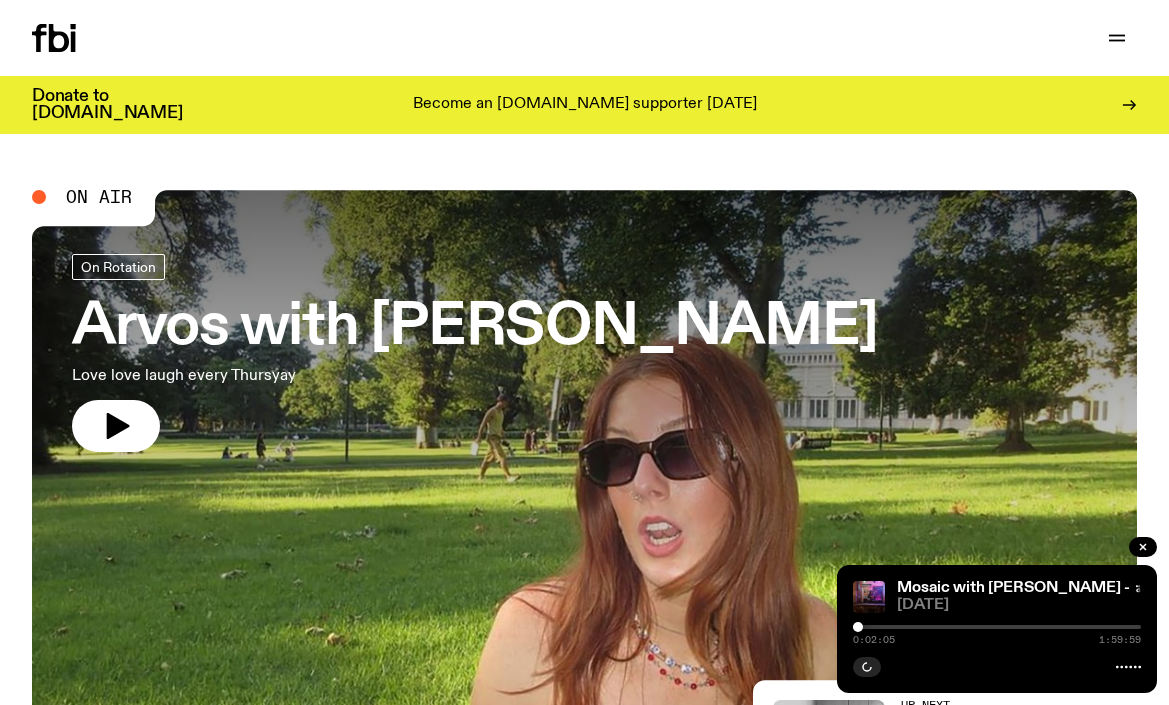 scroll, scrollTop: 0, scrollLeft: 0, axis: both 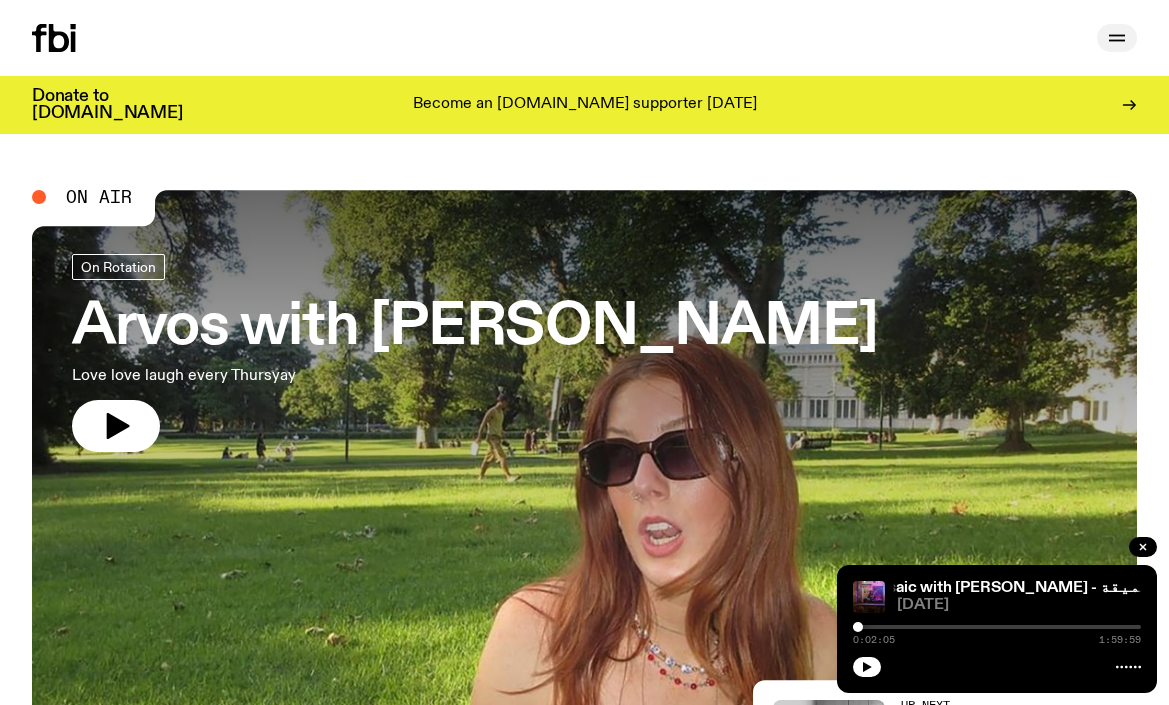 click 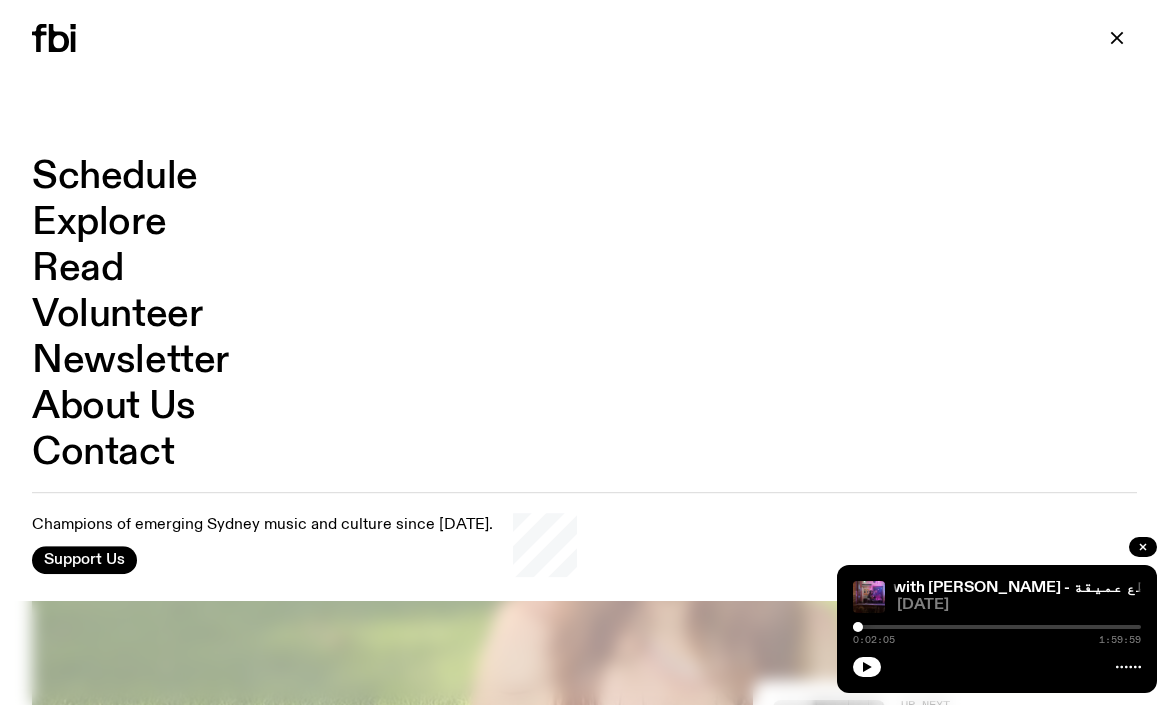 click on "Schedule" at bounding box center (115, 177) 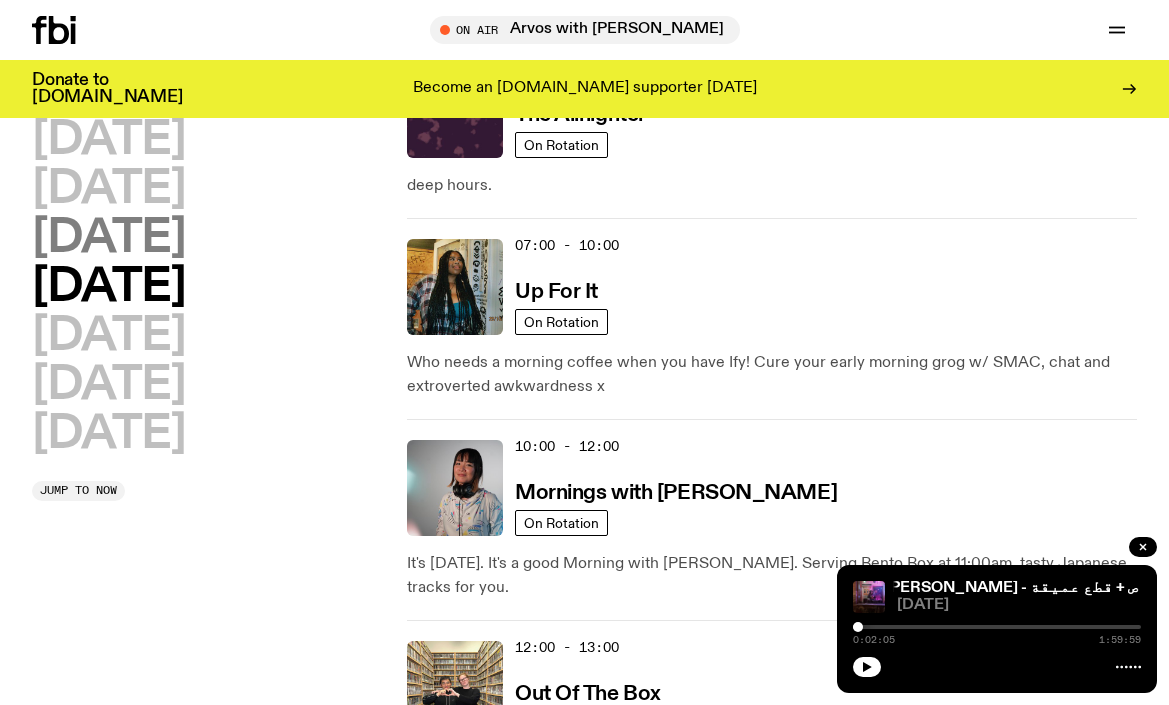 click on "[DATE]" at bounding box center [108, 238] 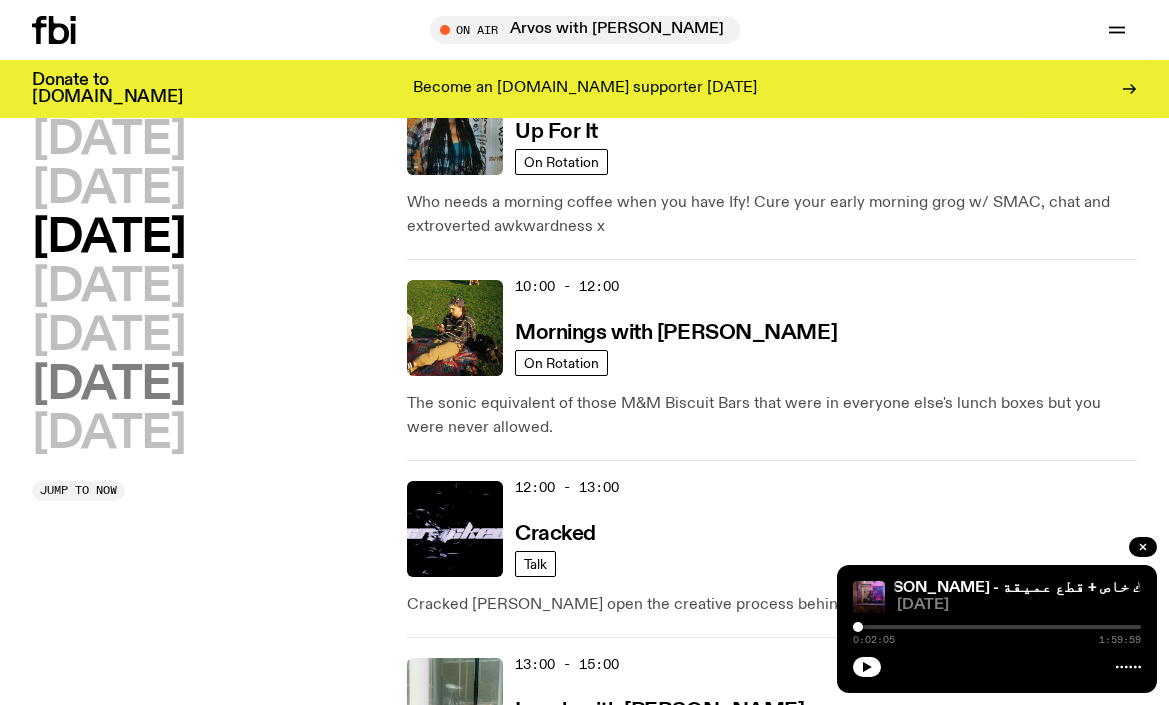 click on "[DATE]" at bounding box center (108, 385) 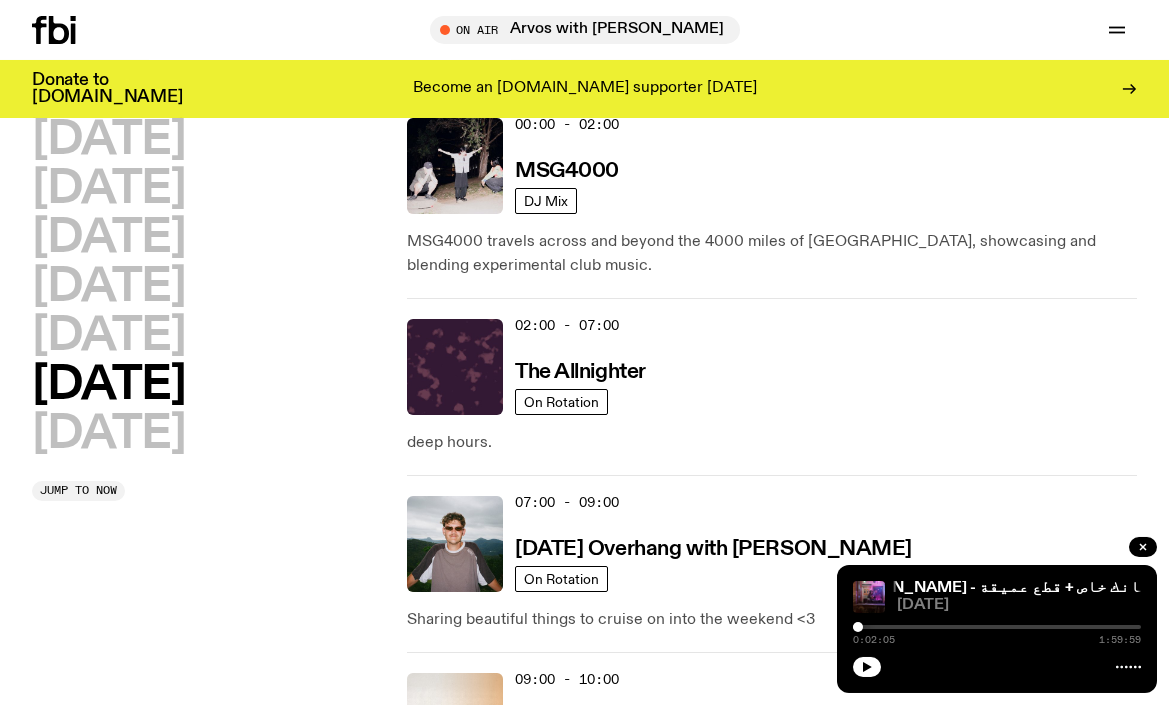 scroll, scrollTop: 78, scrollLeft: 0, axis: vertical 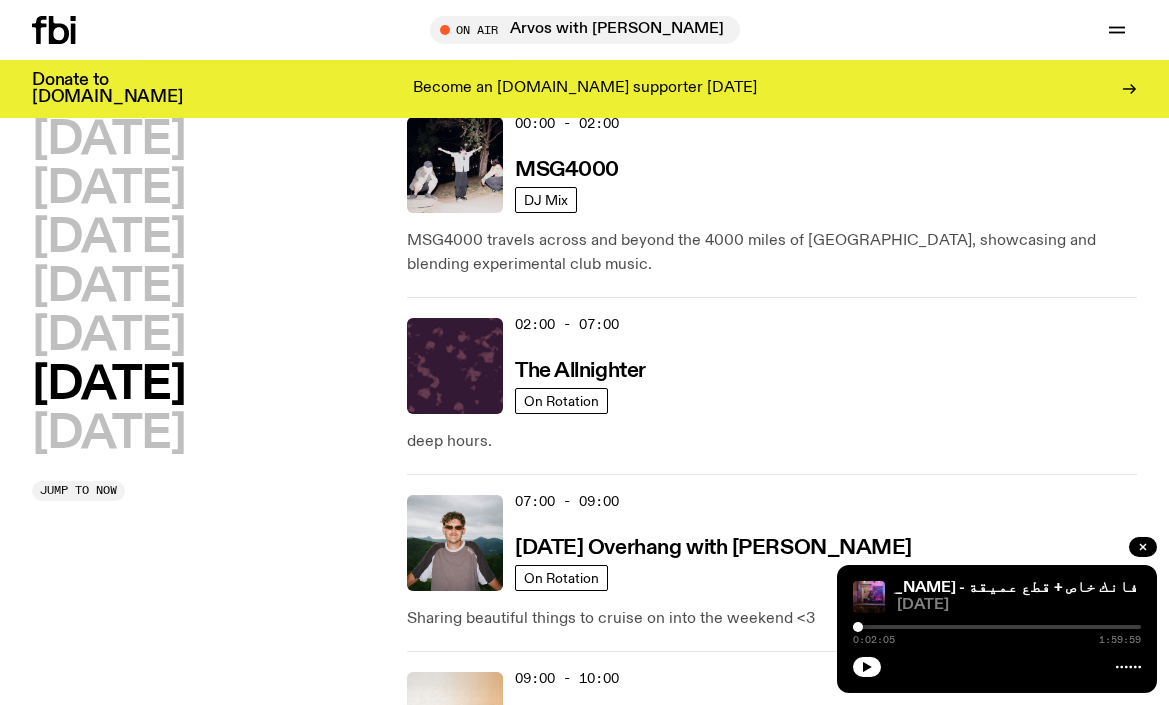 click on "[DATE] [DATE] [DATE] [DATE] [DATE] [DATE] [DATE] Jump to now" at bounding box center [209, 310] 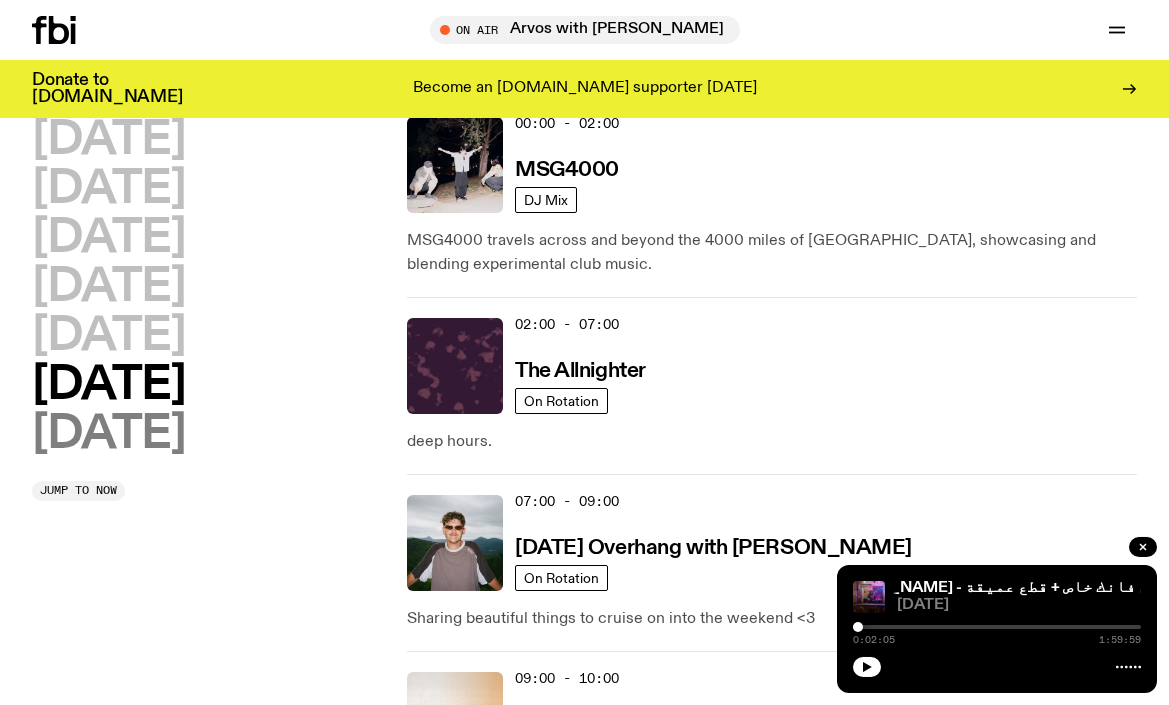click on "[DATE]" at bounding box center (108, 434) 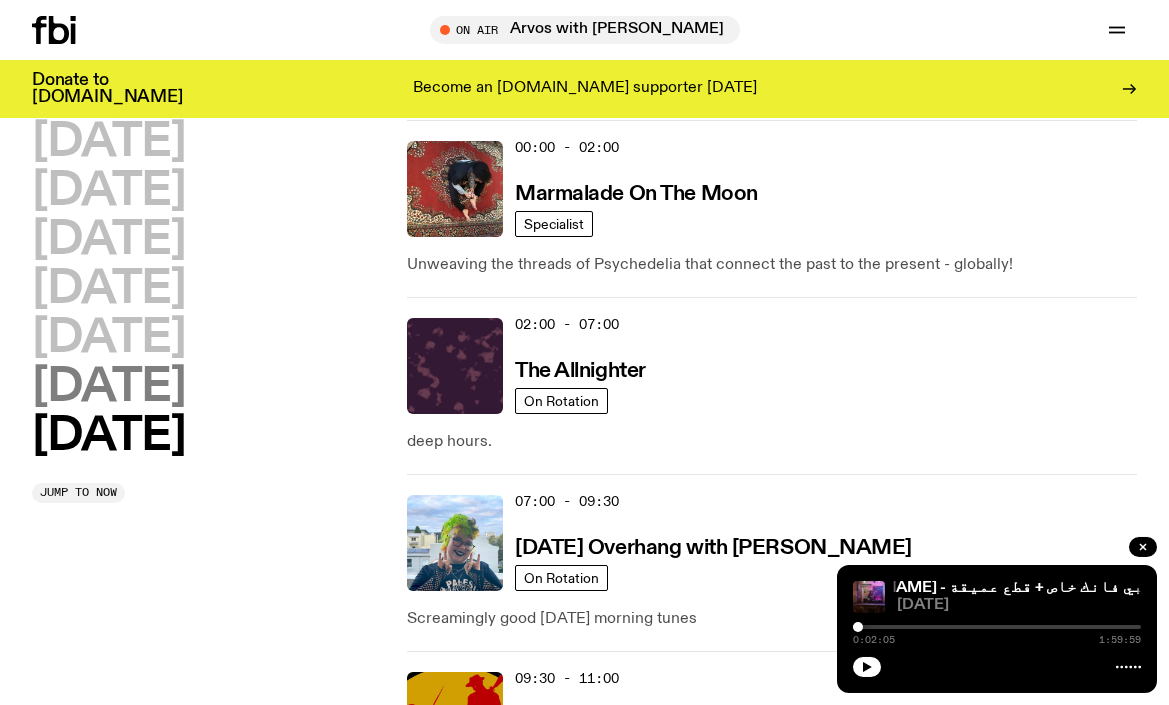 click on "[DATE]" at bounding box center [108, 387] 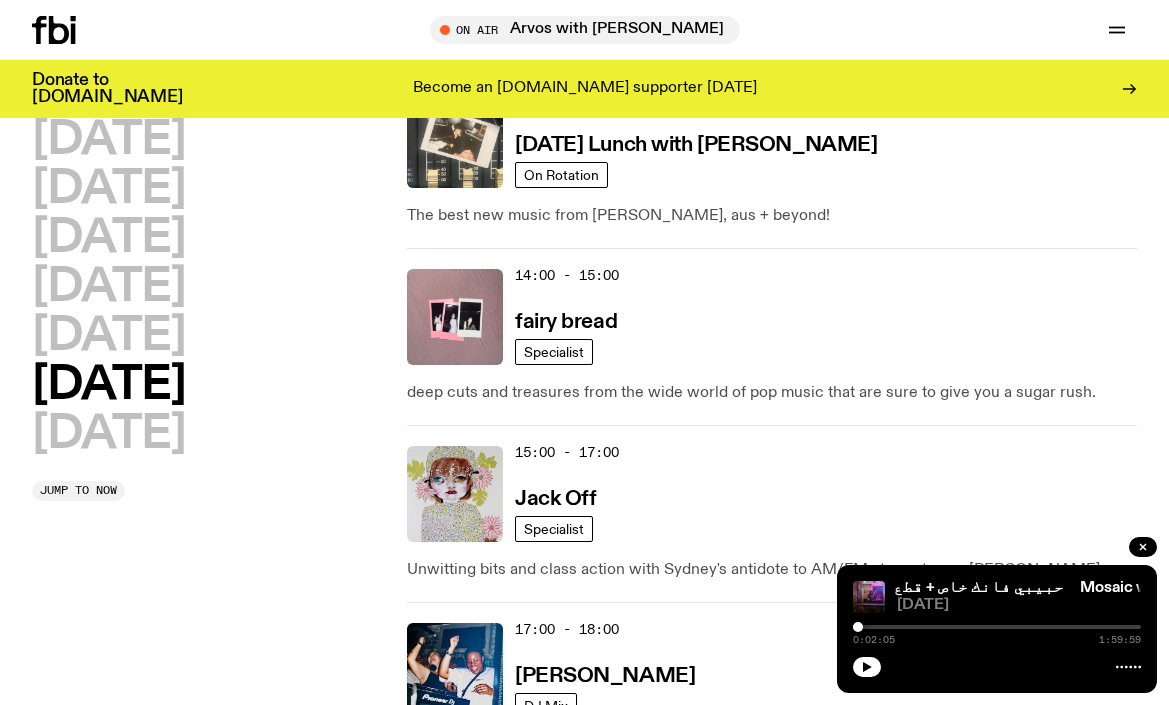 scroll, scrollTop: 1006, scrollLeft: 0, axis: vertical 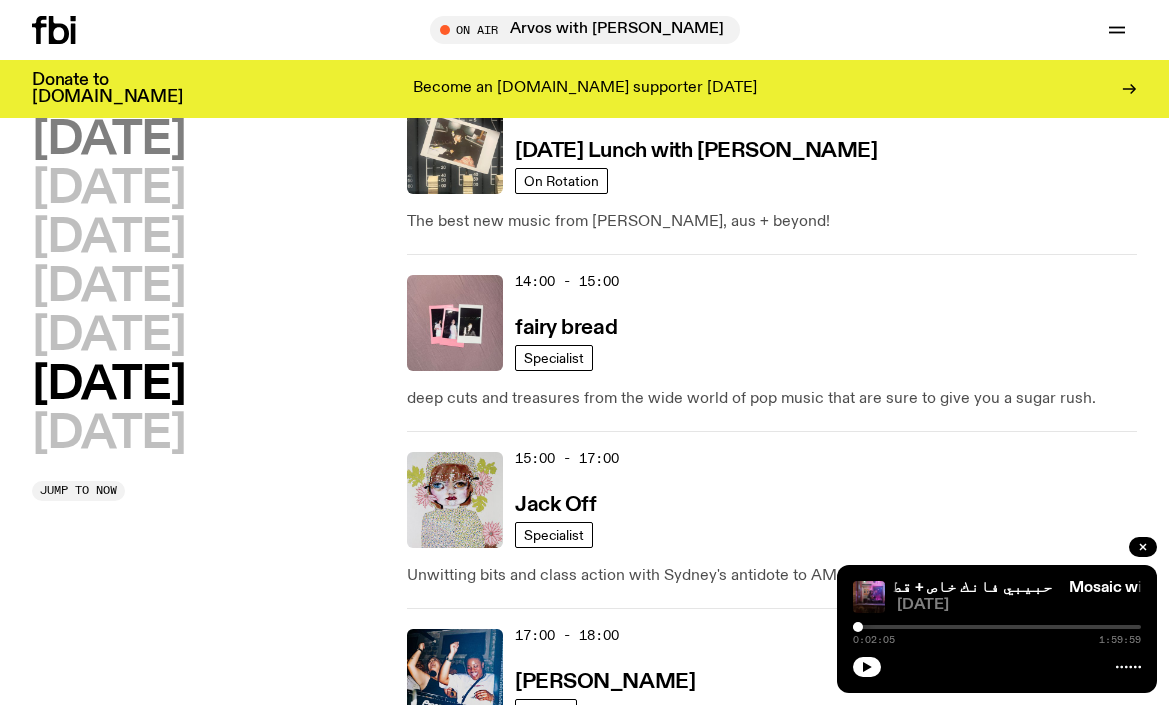 click on "[DATE]" at bounding box center [108, 140] 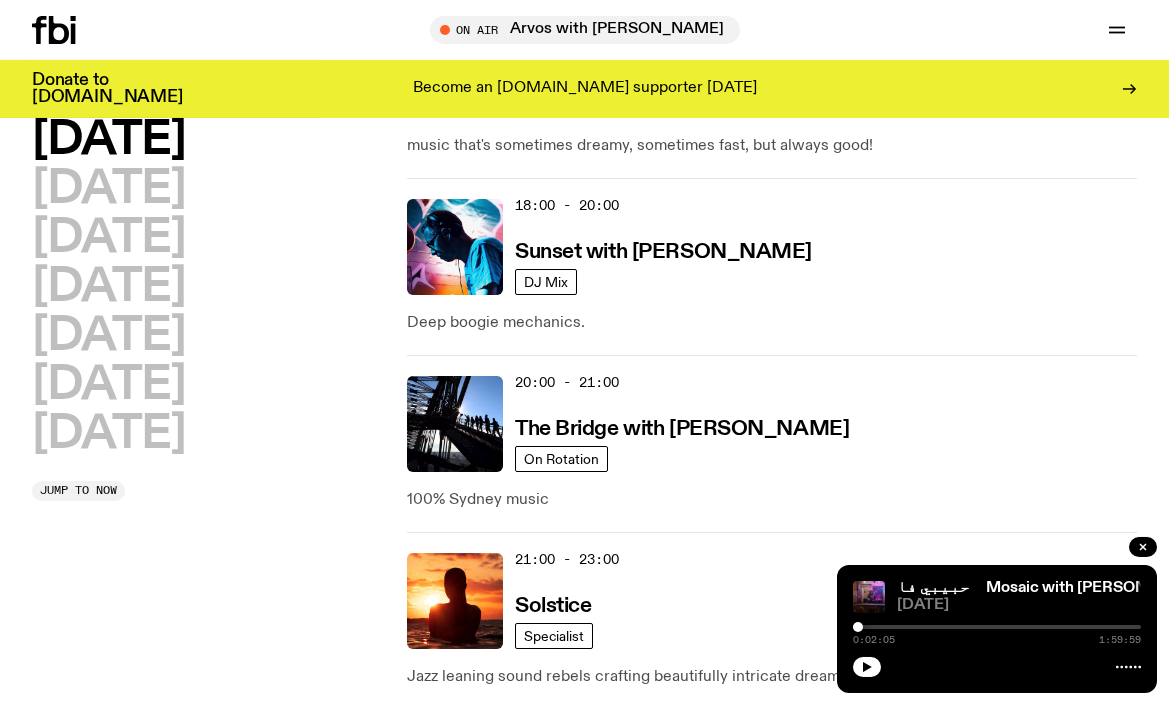 scroll, scrollTop: 797, scrollLeft: 0, axis: vertical 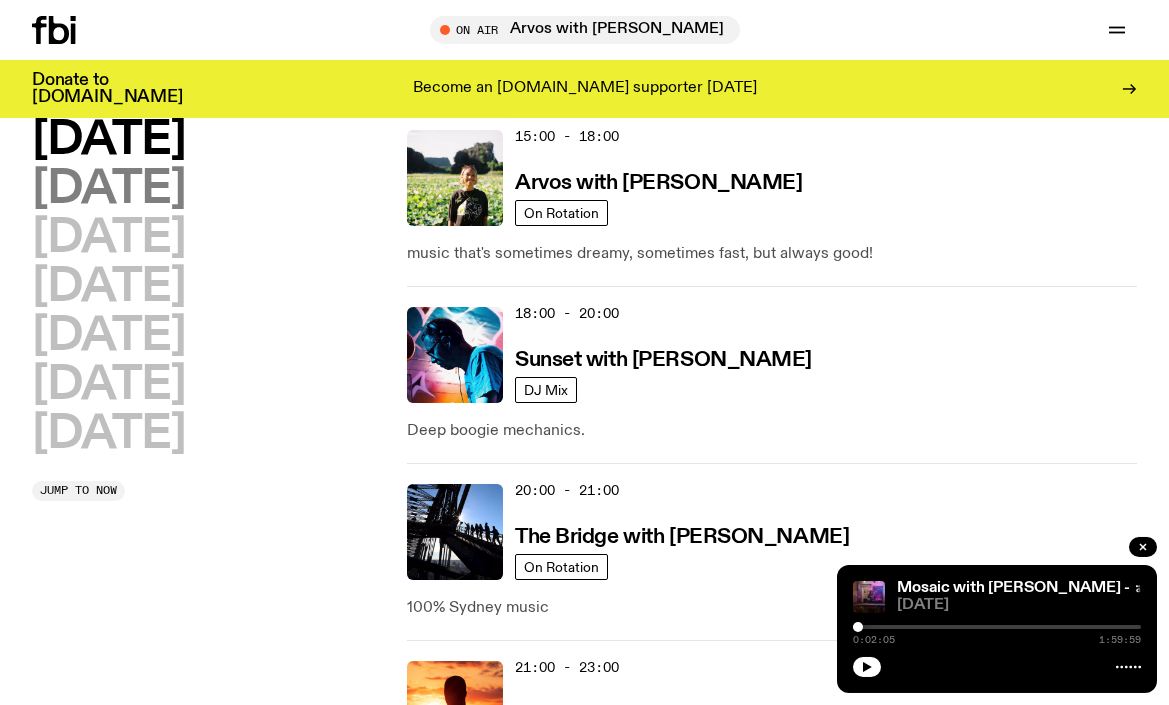 click on "[DATE]" at bounding box center (108, 189) 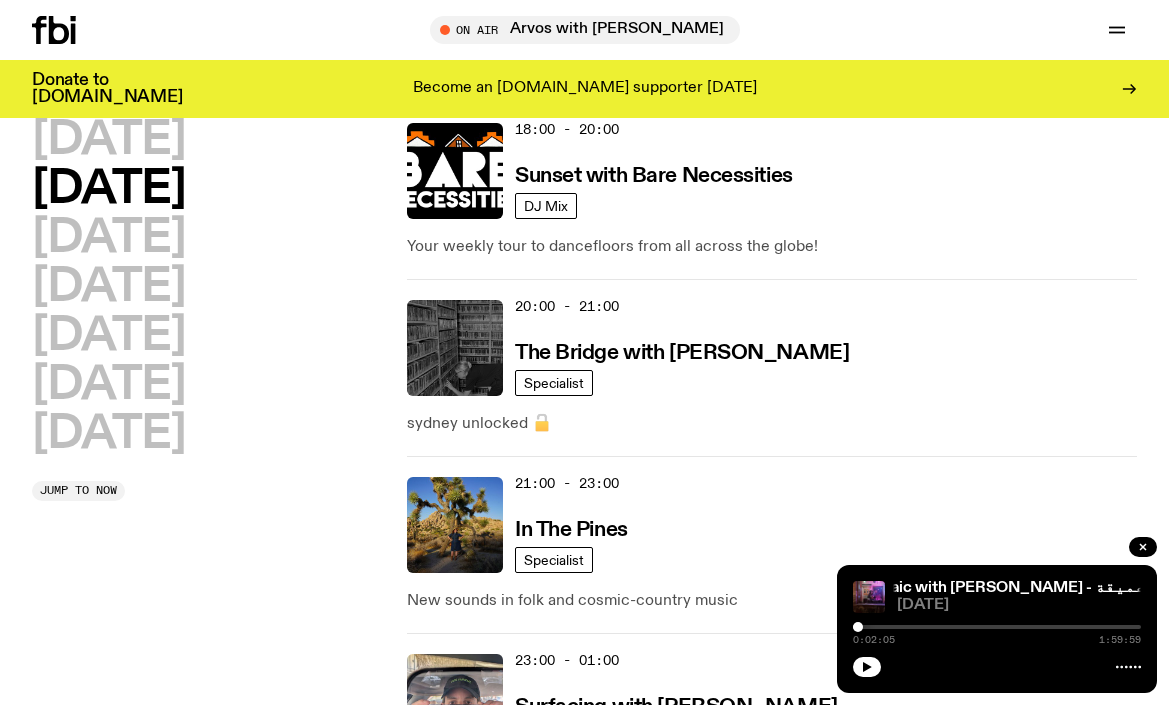 scroll, scrollTop: 1178, scrollLeft: 0, axis: vertical 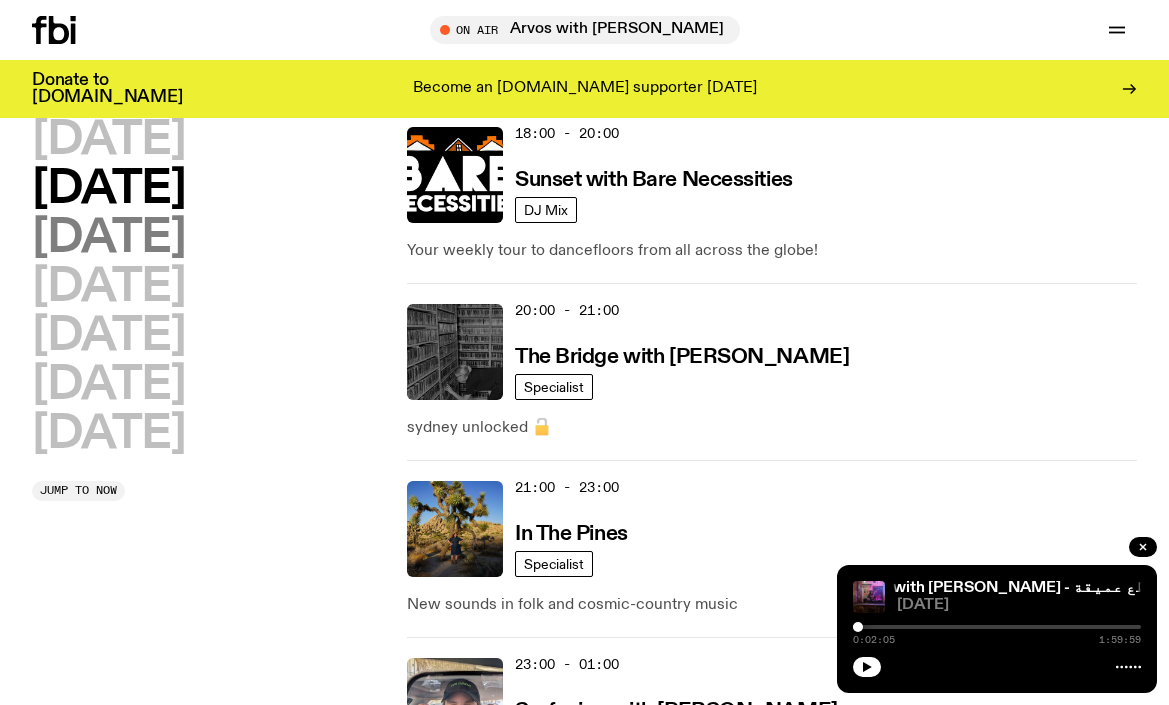 click on "[DATE]" at bounding box center [108, 238] 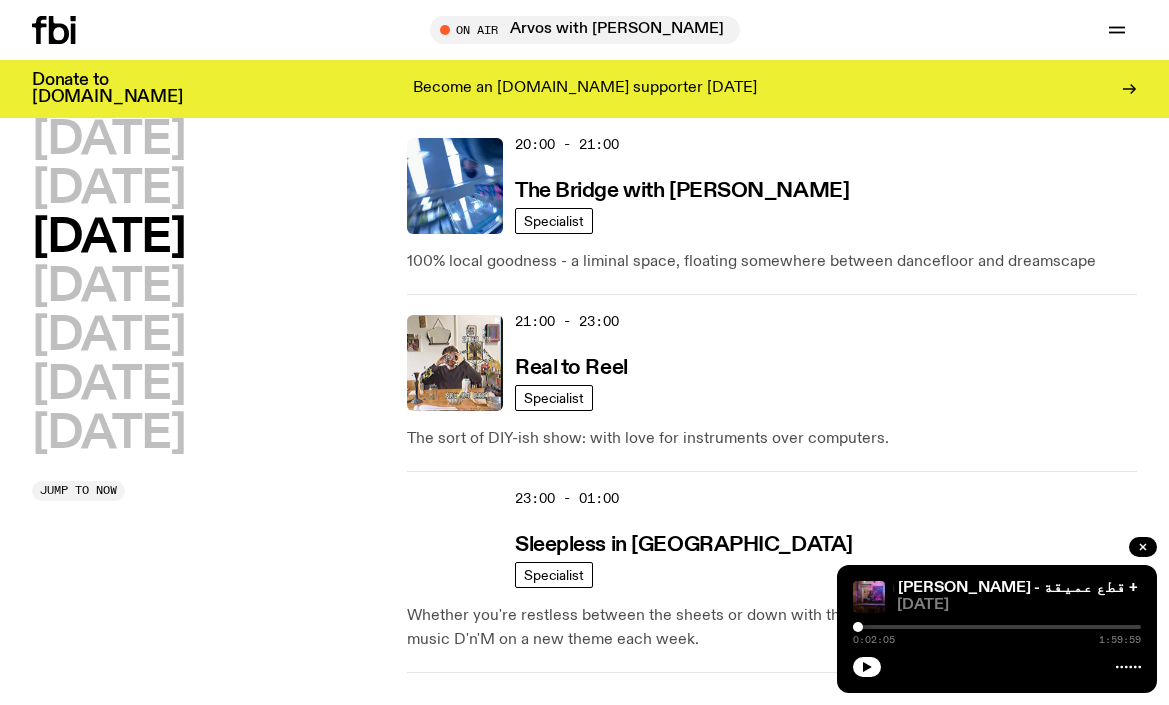 scroll, scrollTop: 1369, scrollLeft: 0, axis: vertical 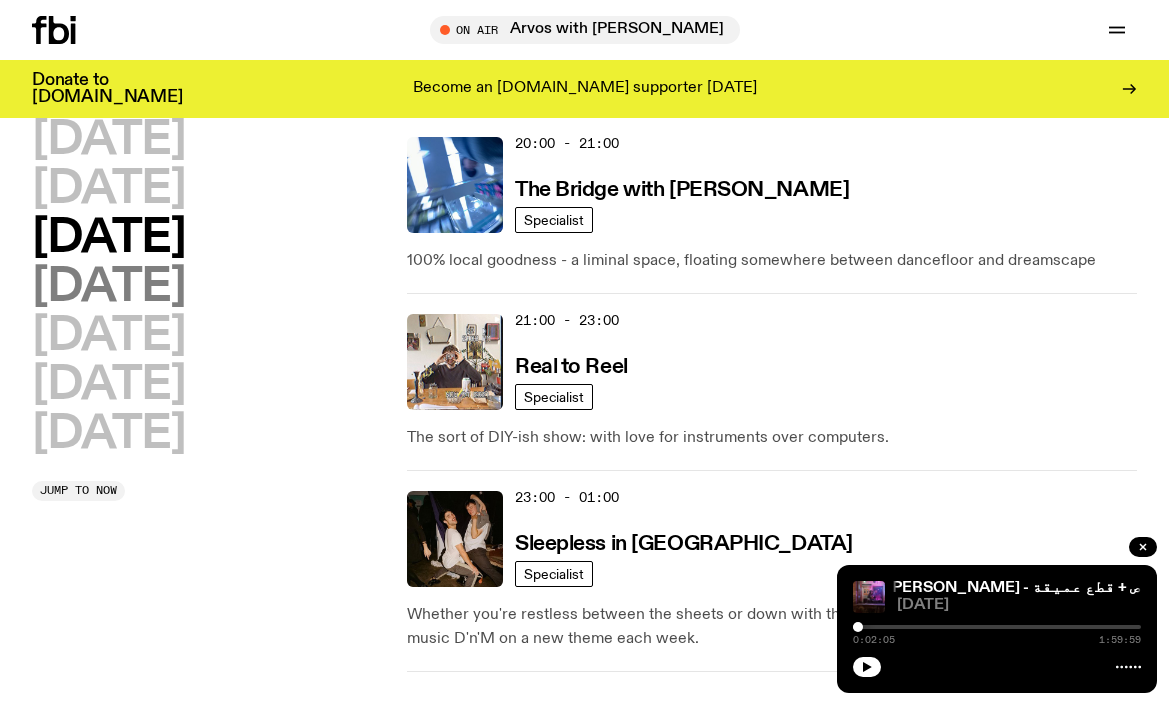click on "[DATE]" at bounding box center (108, 287) 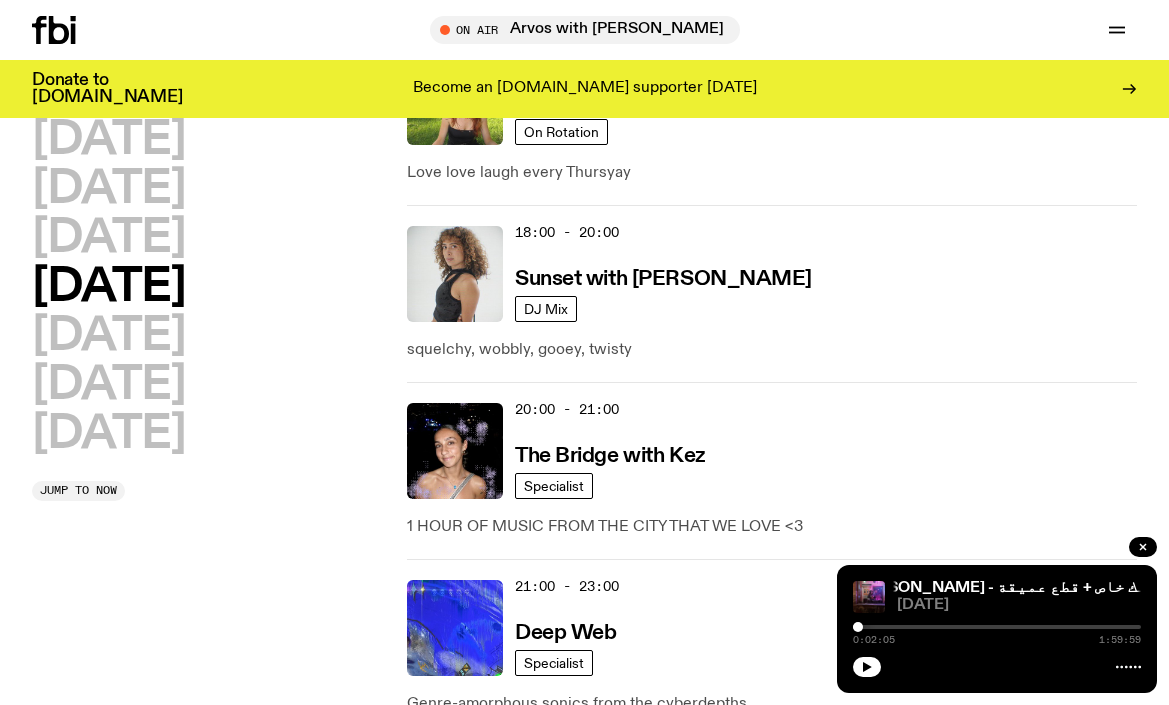 scroll, scrollTop: 1075, scrollLeft: 0, axis: vertical 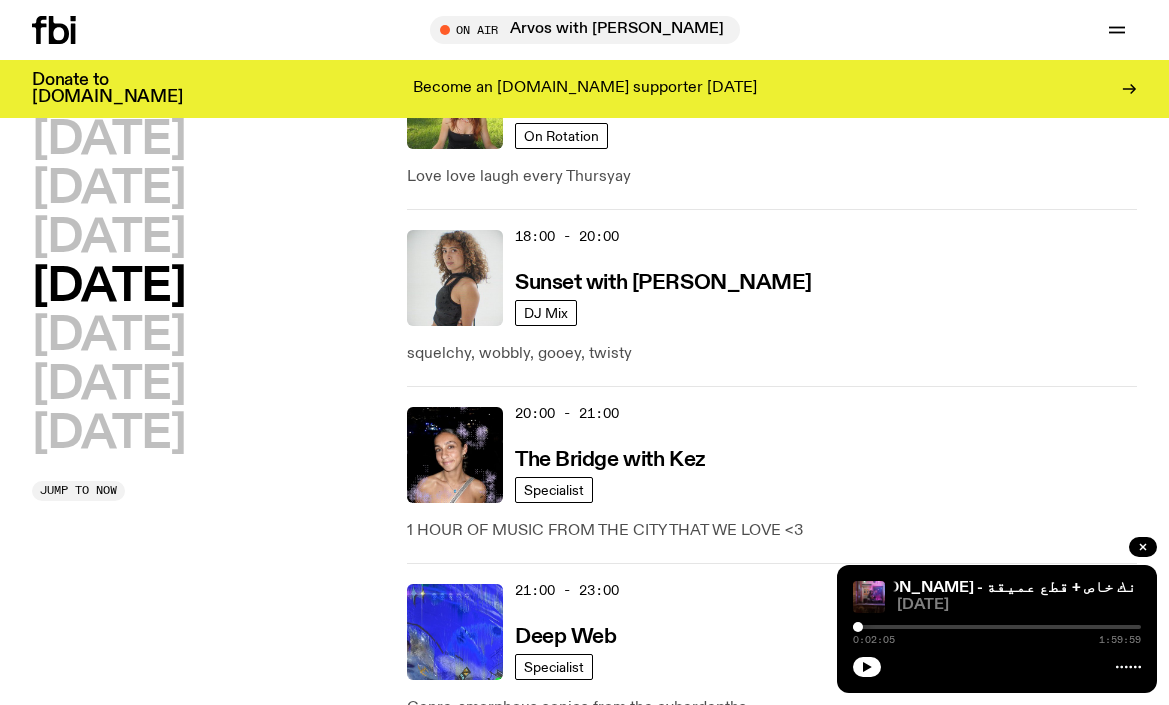 click on "[DATE] [DATE] [DATE] [DATE] [DATE] [DATE] [DATE]" 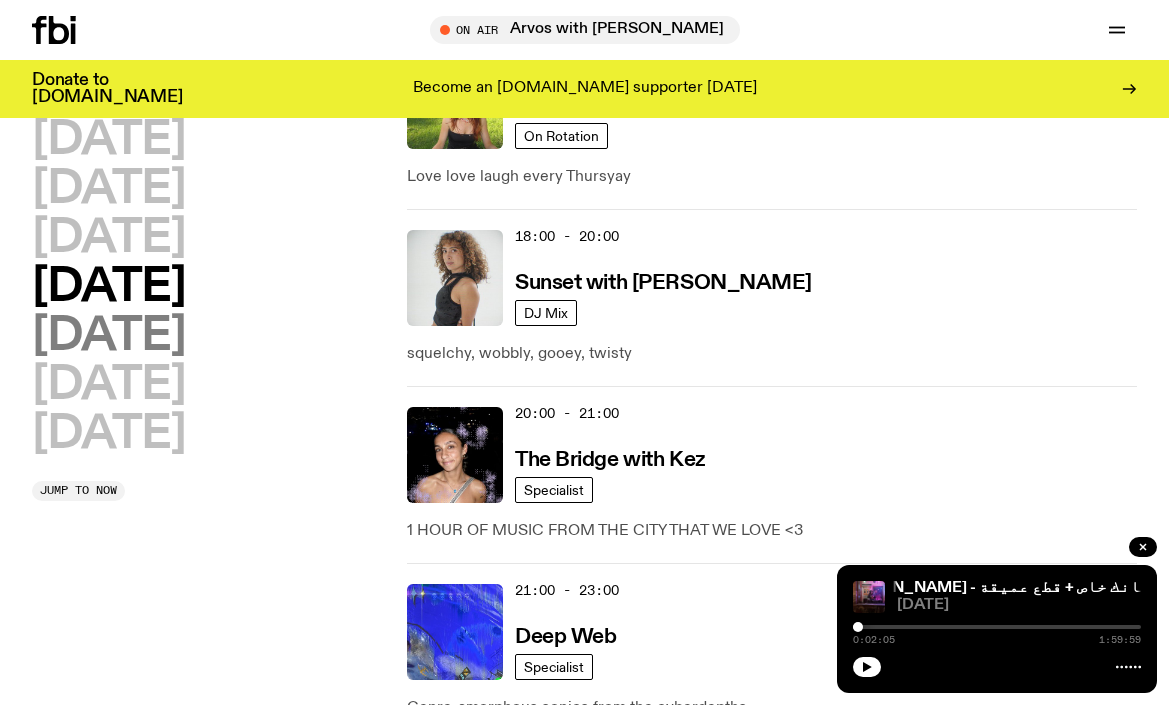 click on "[DATE]" at bounding box center [108, 336] 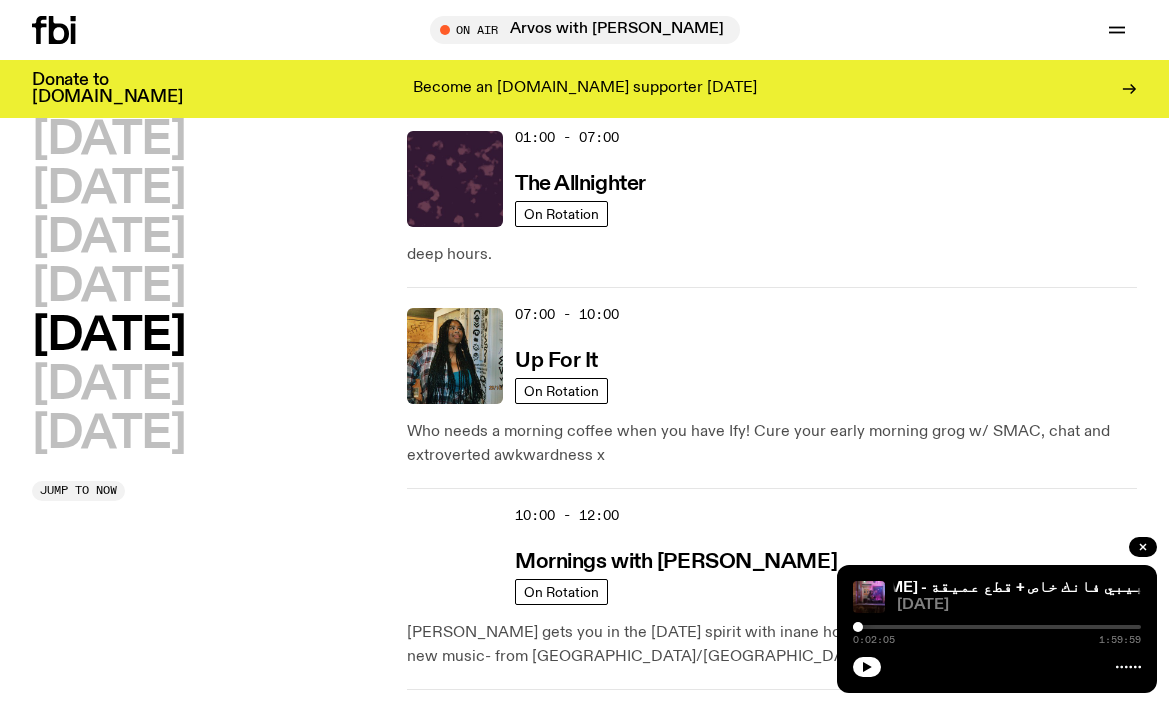 scroll, scrollTop: 0, scrollLeft: 0, axis: both 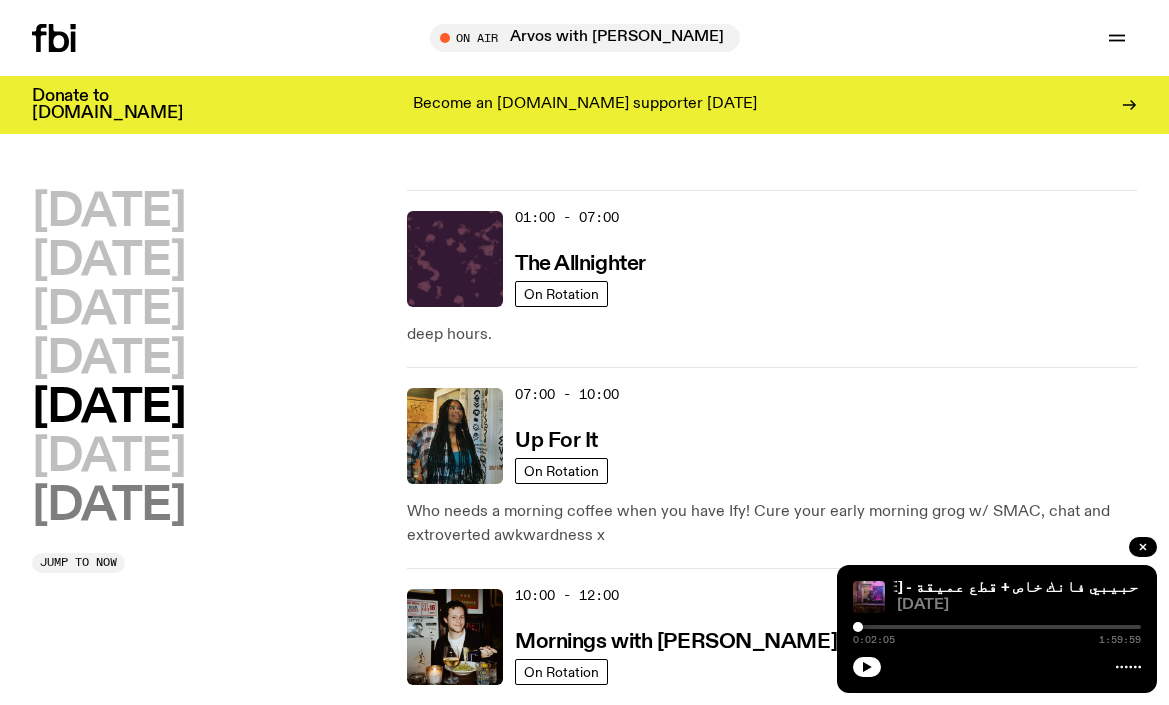click on "[DATE]" at bounding box center [108, 506] 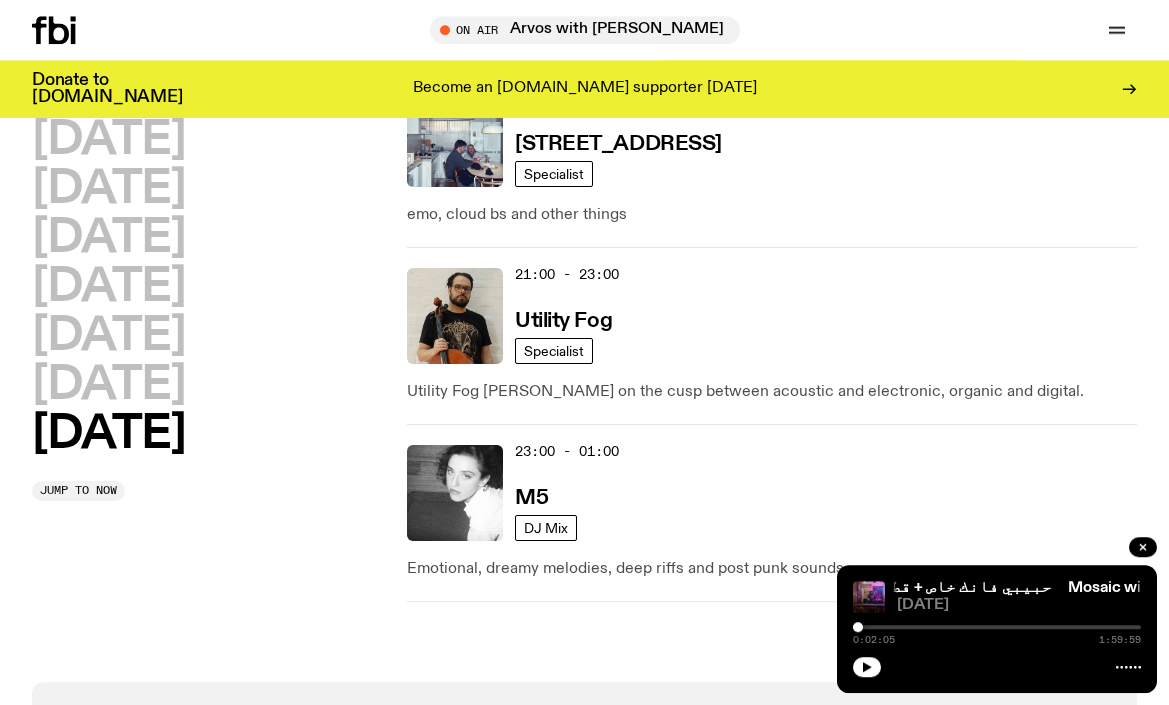 scroll, scrollTop: 1727, scrollLeft: 0, axis: vertical 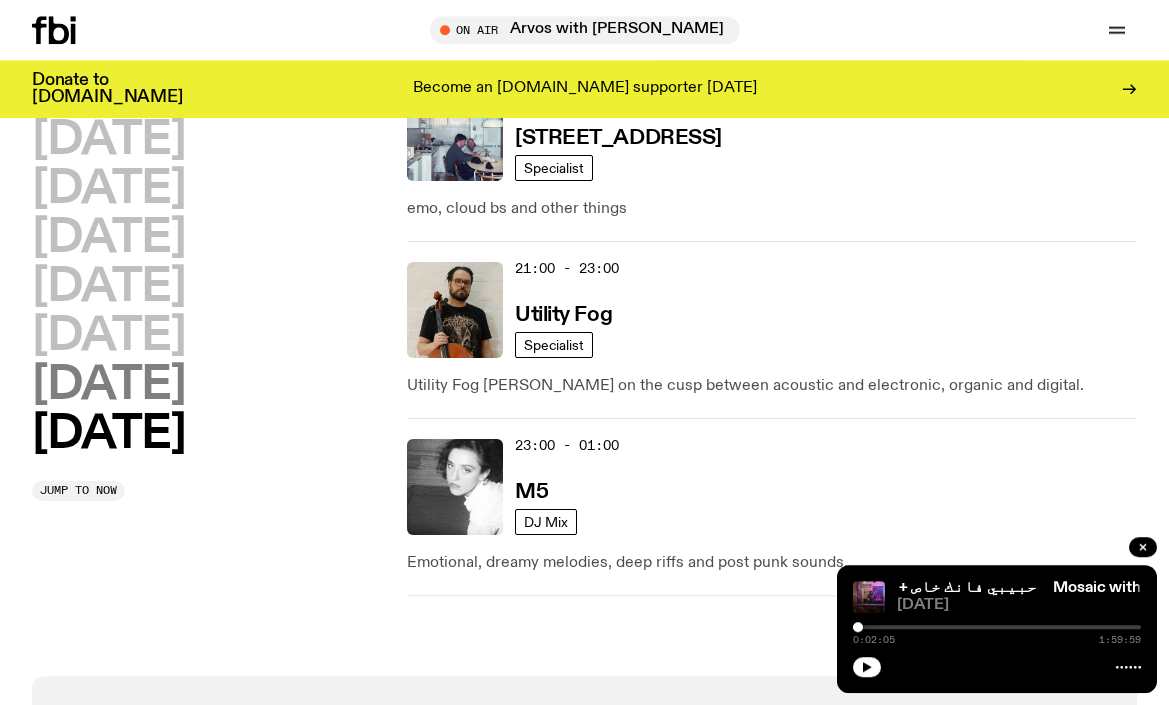 click on "[DATE]" at bounding box center (108, 385) 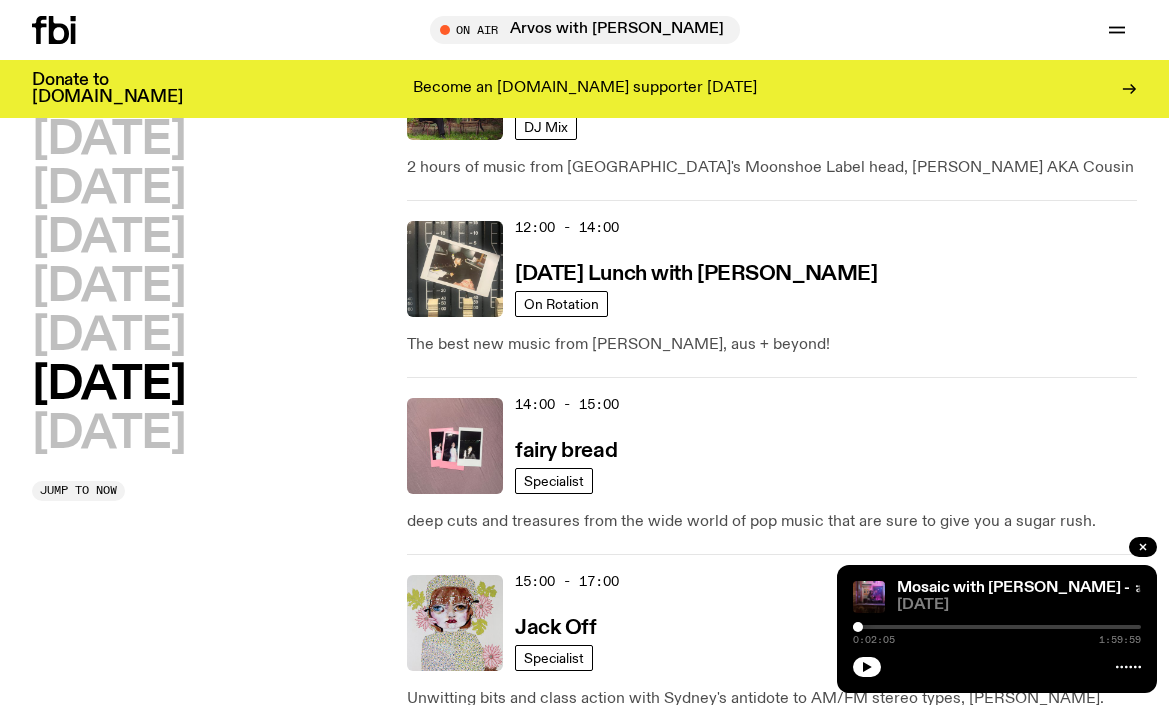 scroll, scrollTop: 0, scrollLeft: 0, axis: both 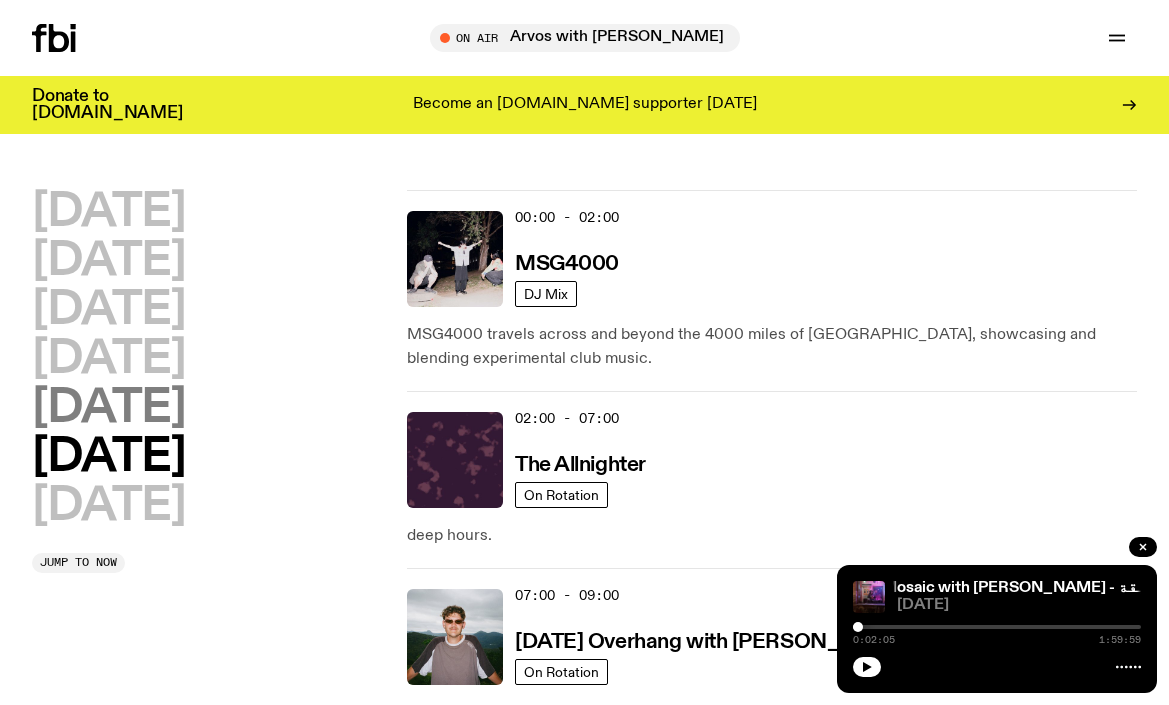 click on "[DATE]" at bounding box center (108, 408) 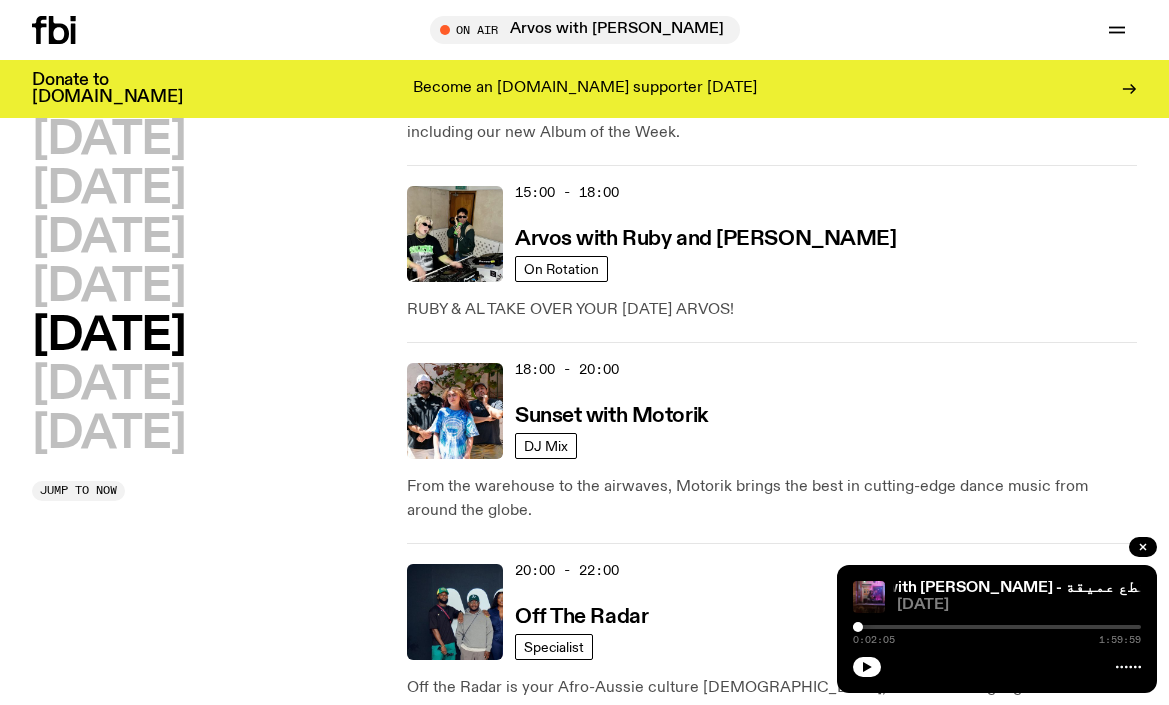 scroll, scrollTop: 1001, scrollLeft: 0, axis: vertical 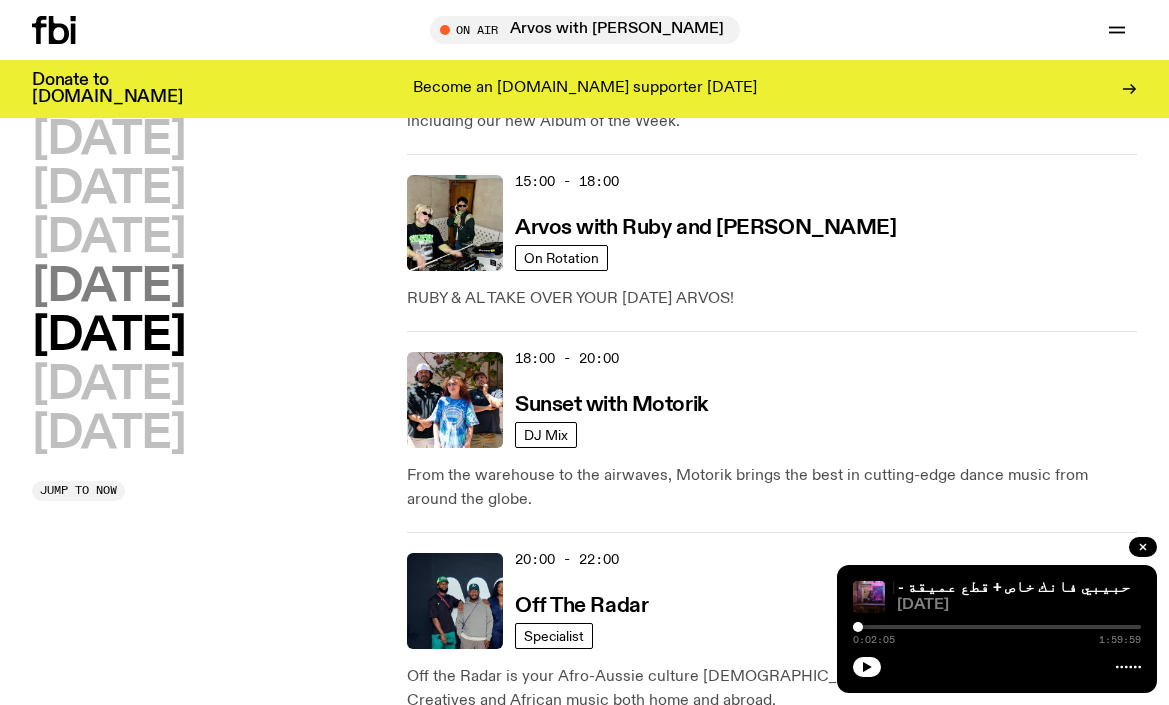 click on "[DATE]" at bounding box center (108, 287) 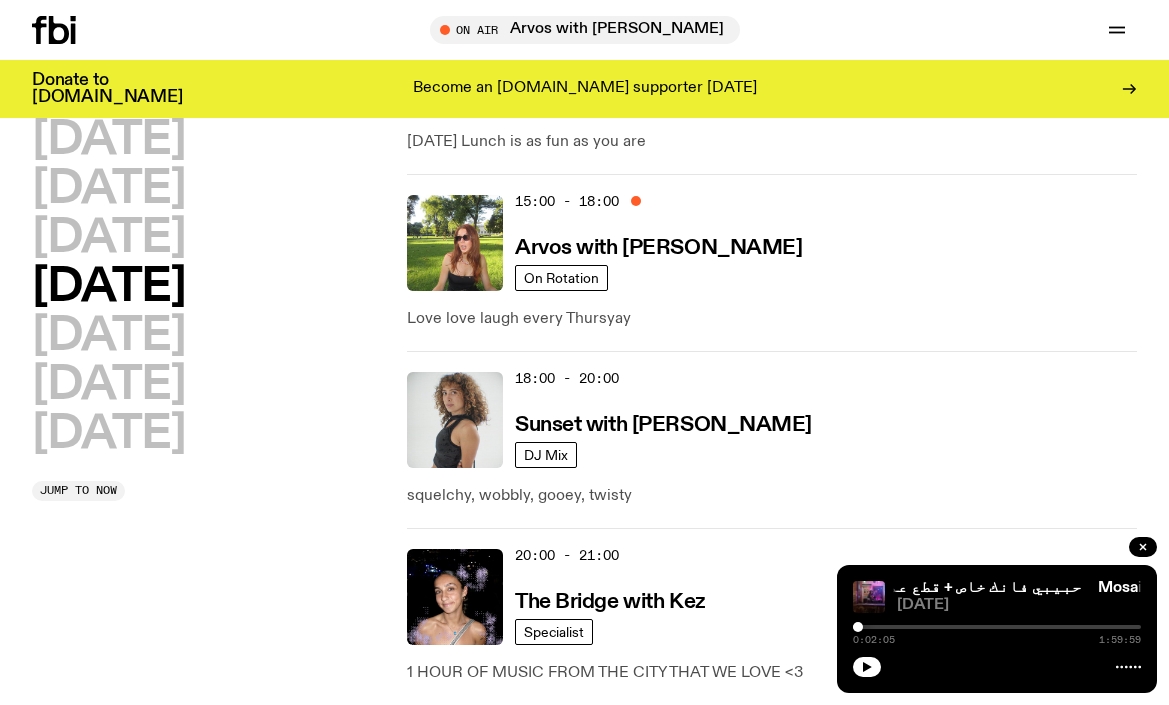 scroll, scrollTop: 934, scrollLeft: 0, axis: vertical 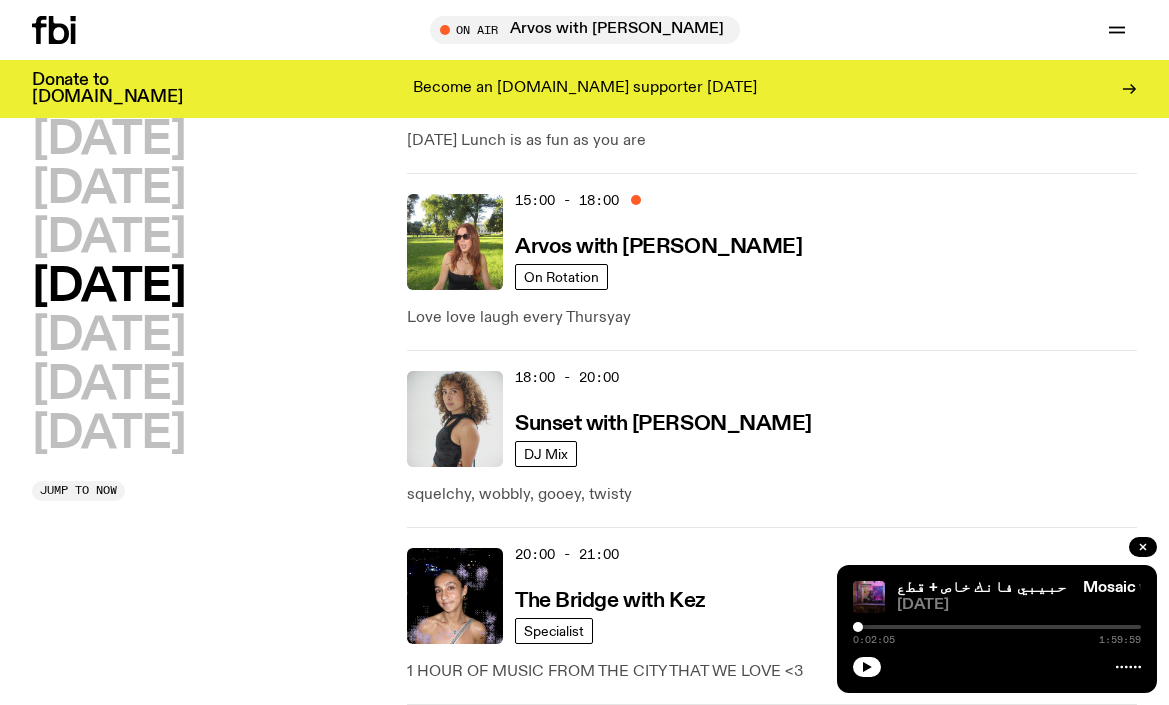 click 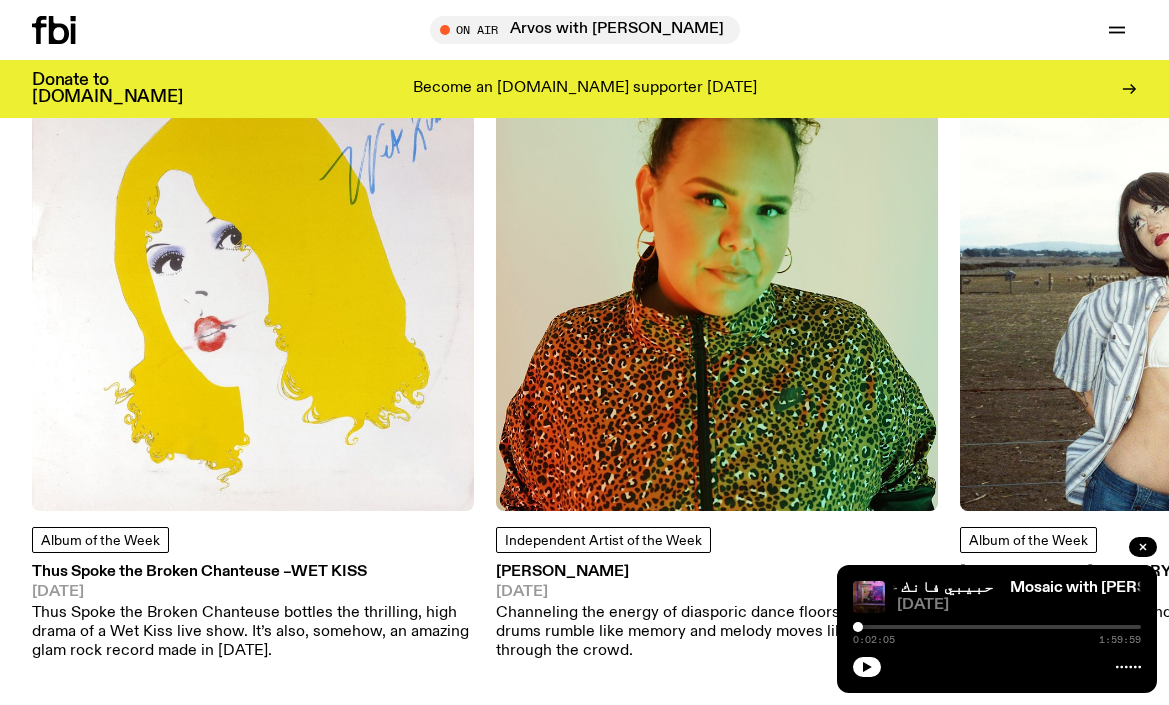 scroll, scrollTop: 2233, scrollLeft: 0, axis: vertical 